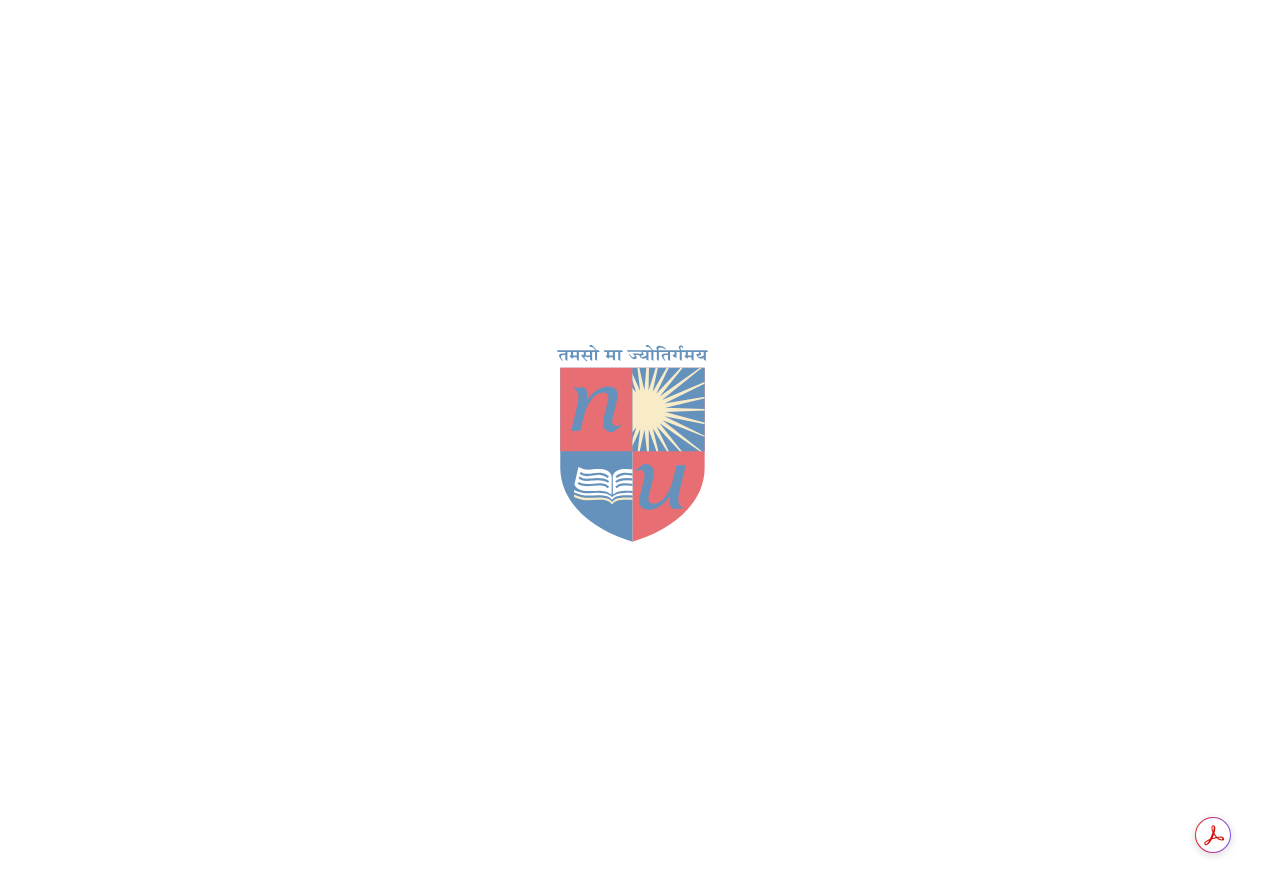 scroll, scrollTop: 0, scrollLeft: 0, axis: both 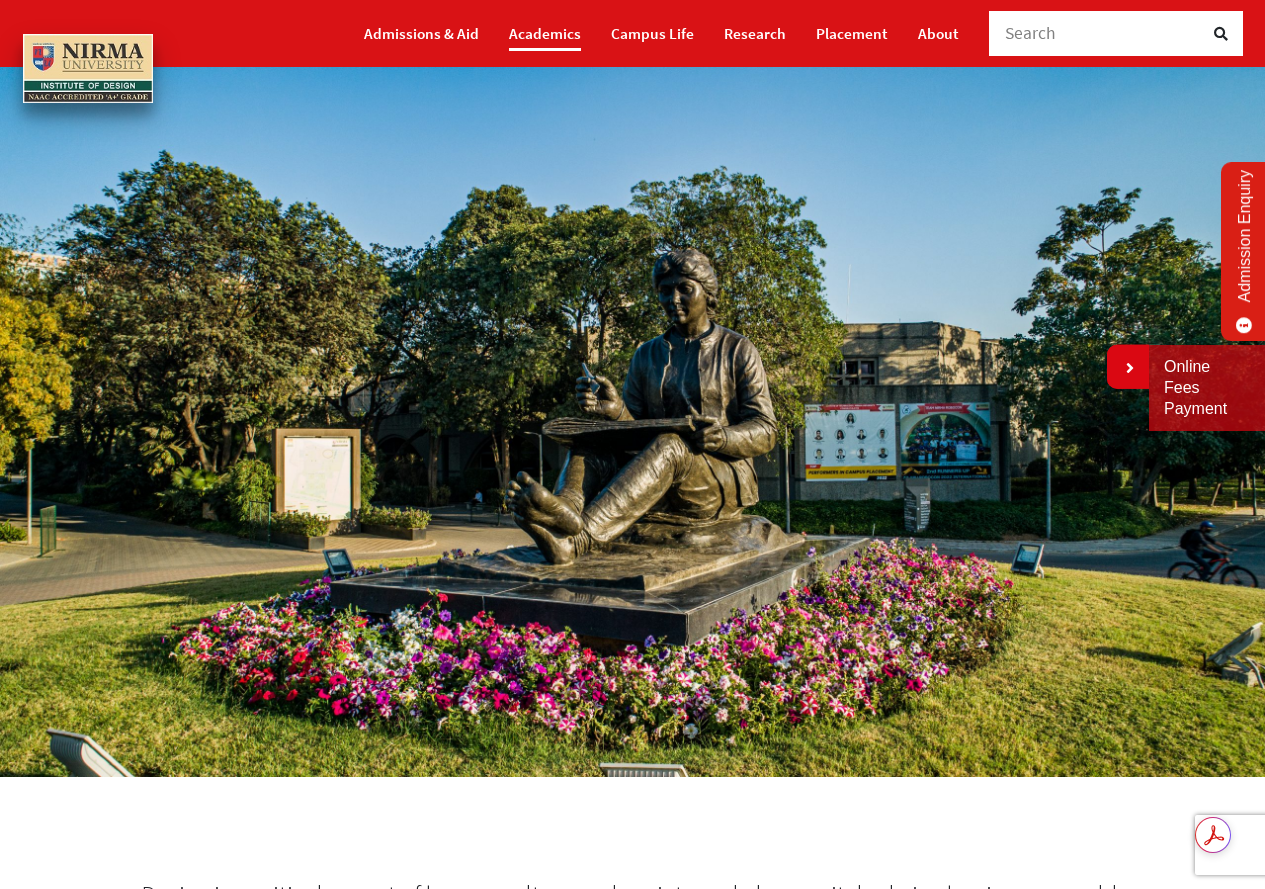 click on "Academics" at bounding box center [545, 33] 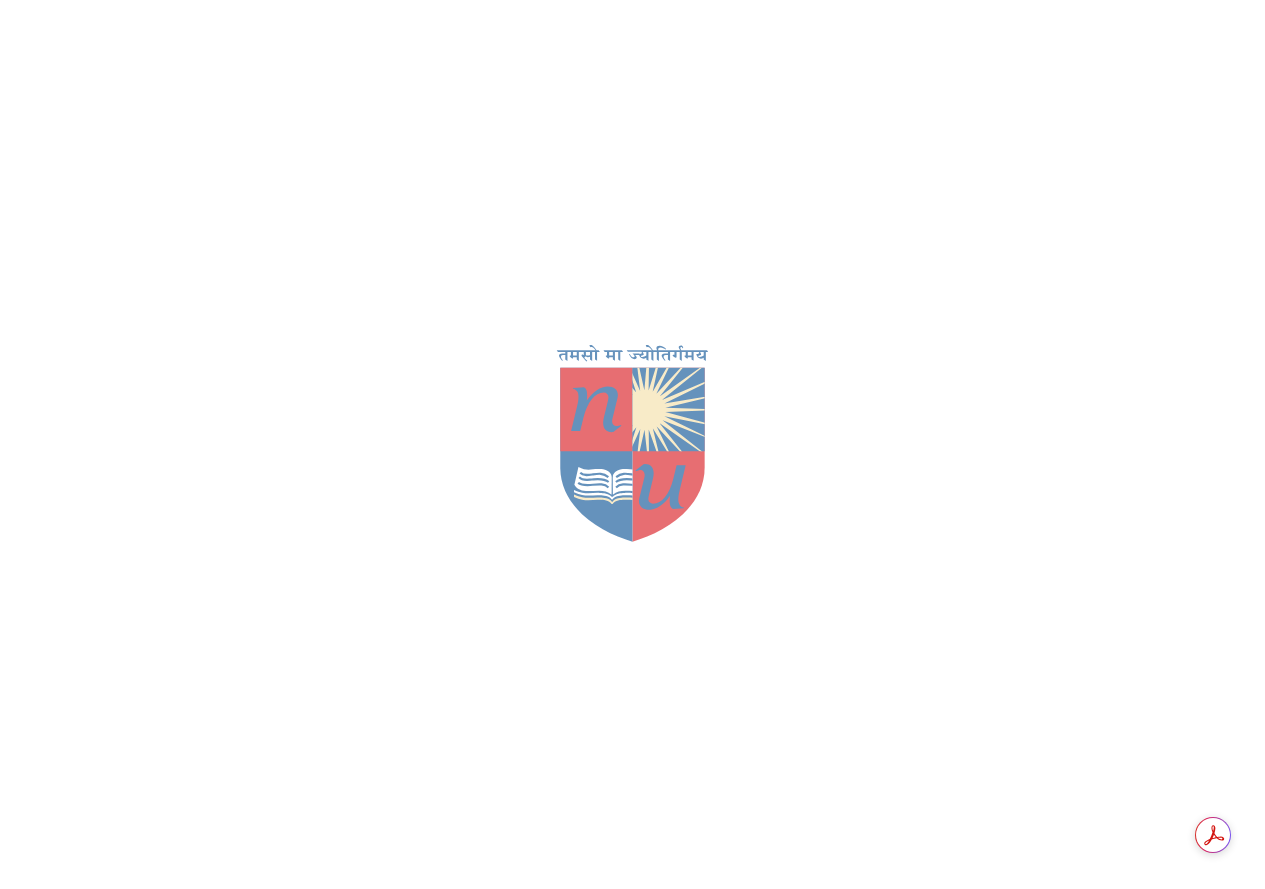 scroll, scrollTop: 0, scrollLeft: 0, axis: both 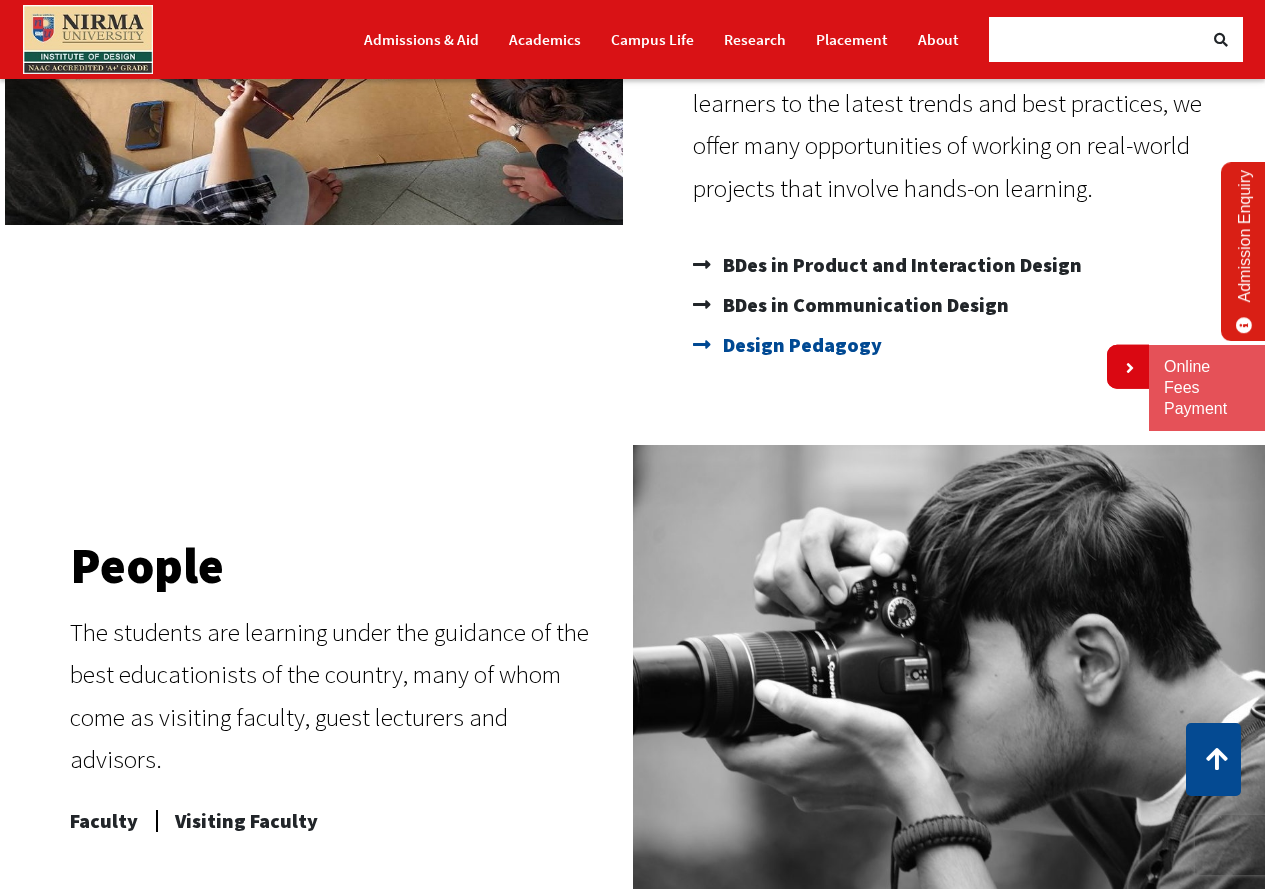 click on "Design Pedagogy" at bounding box center (800, 345) 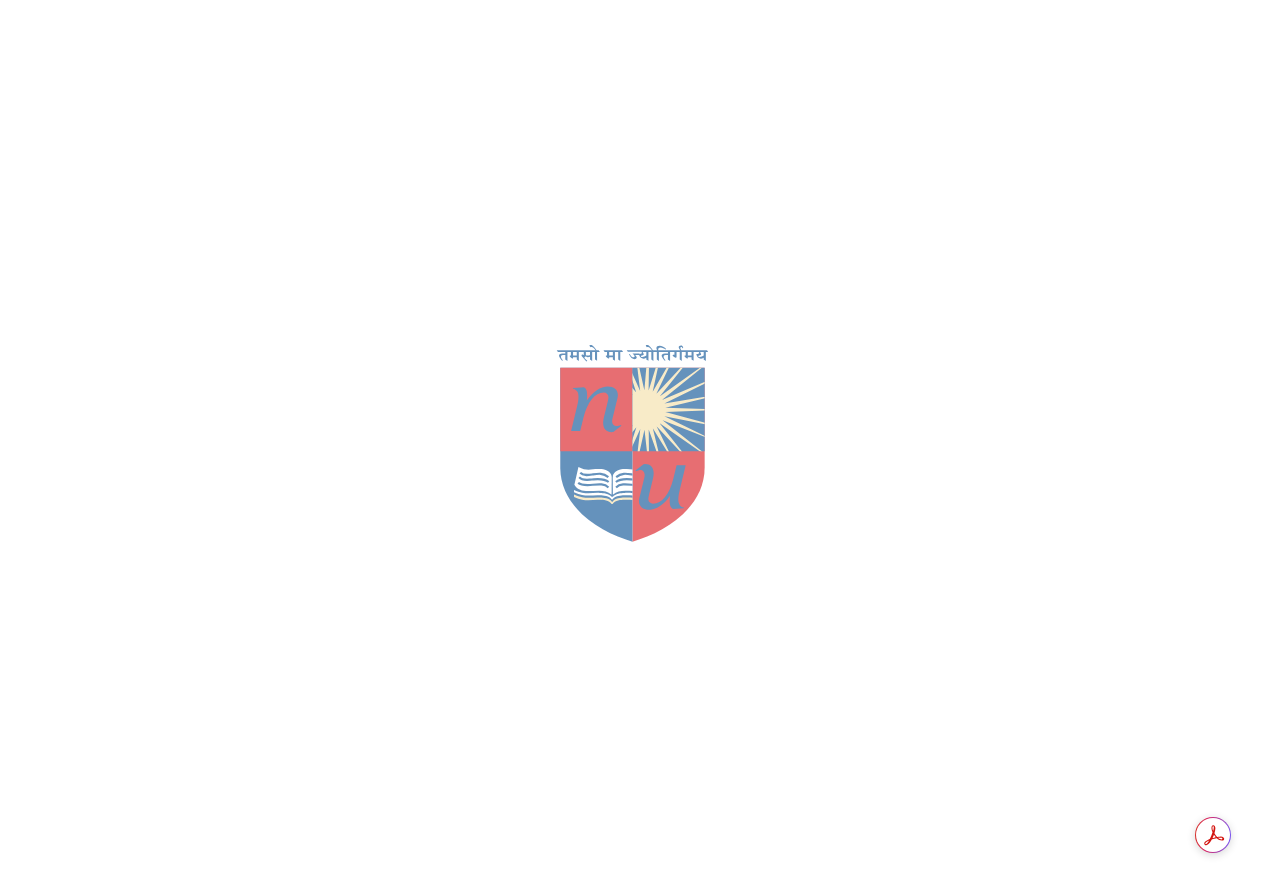 scroll, scrollTop: 0, scrollLeft: 0, axis: both 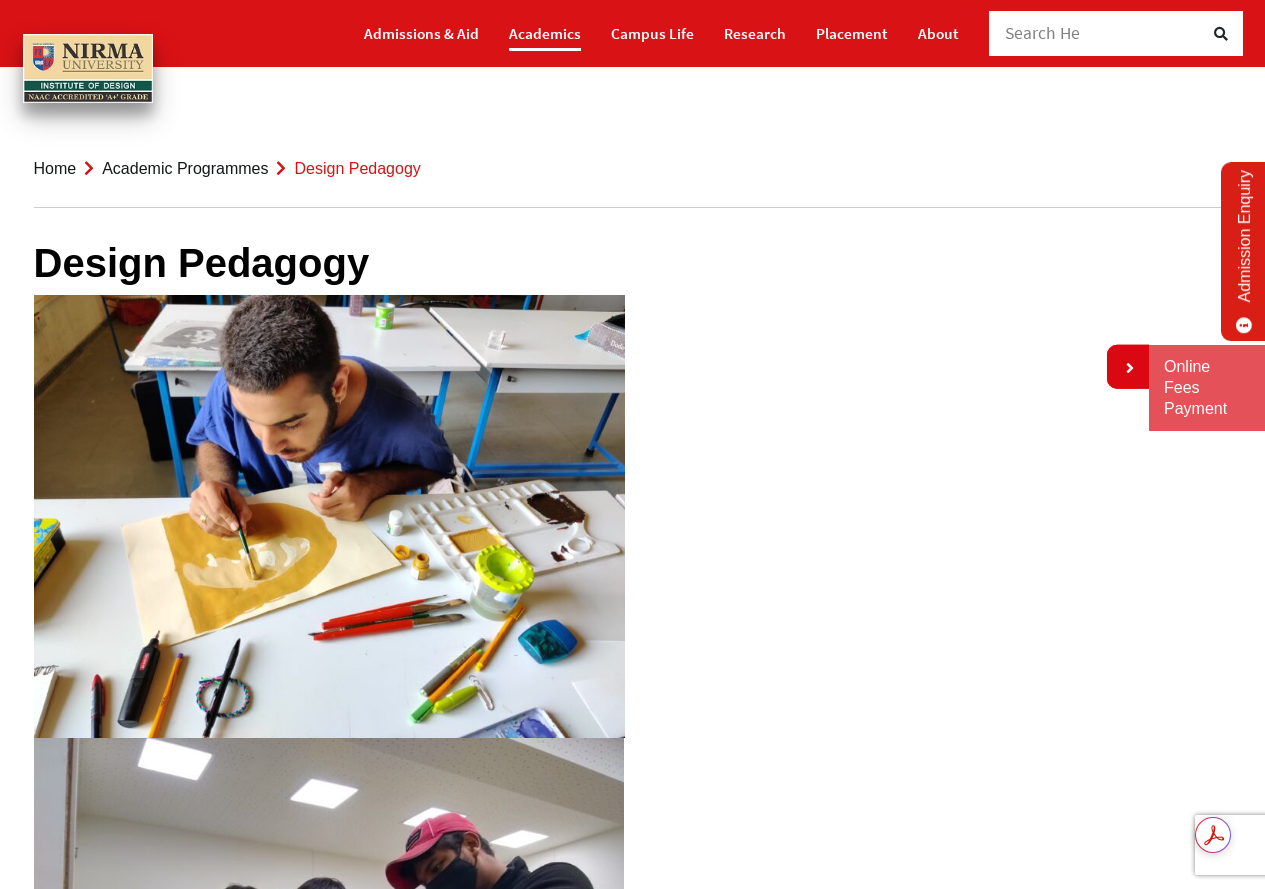 click on "Academics" at bounding box center [545, 33] 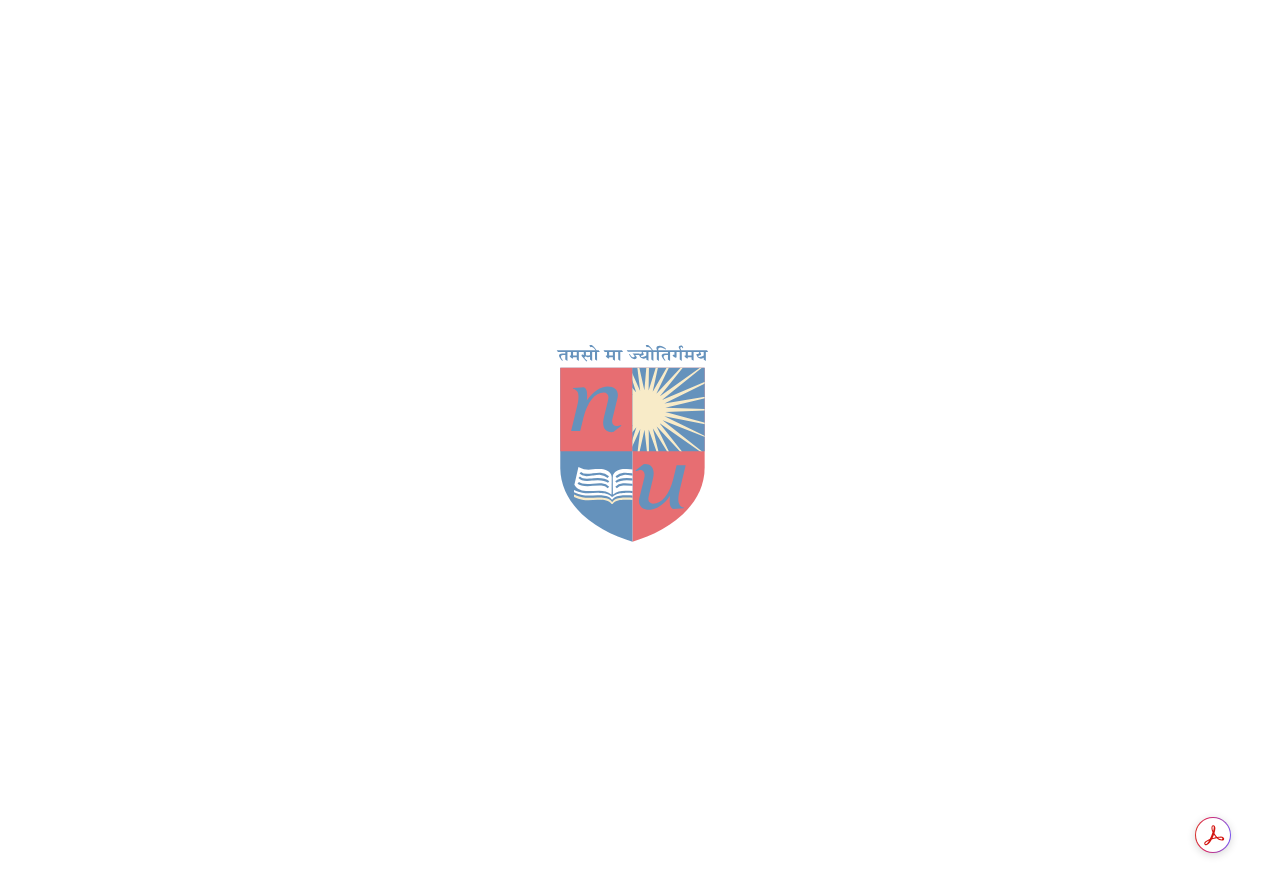 scroll, scrollTop: 0, scrollLeft: 0, axis: both 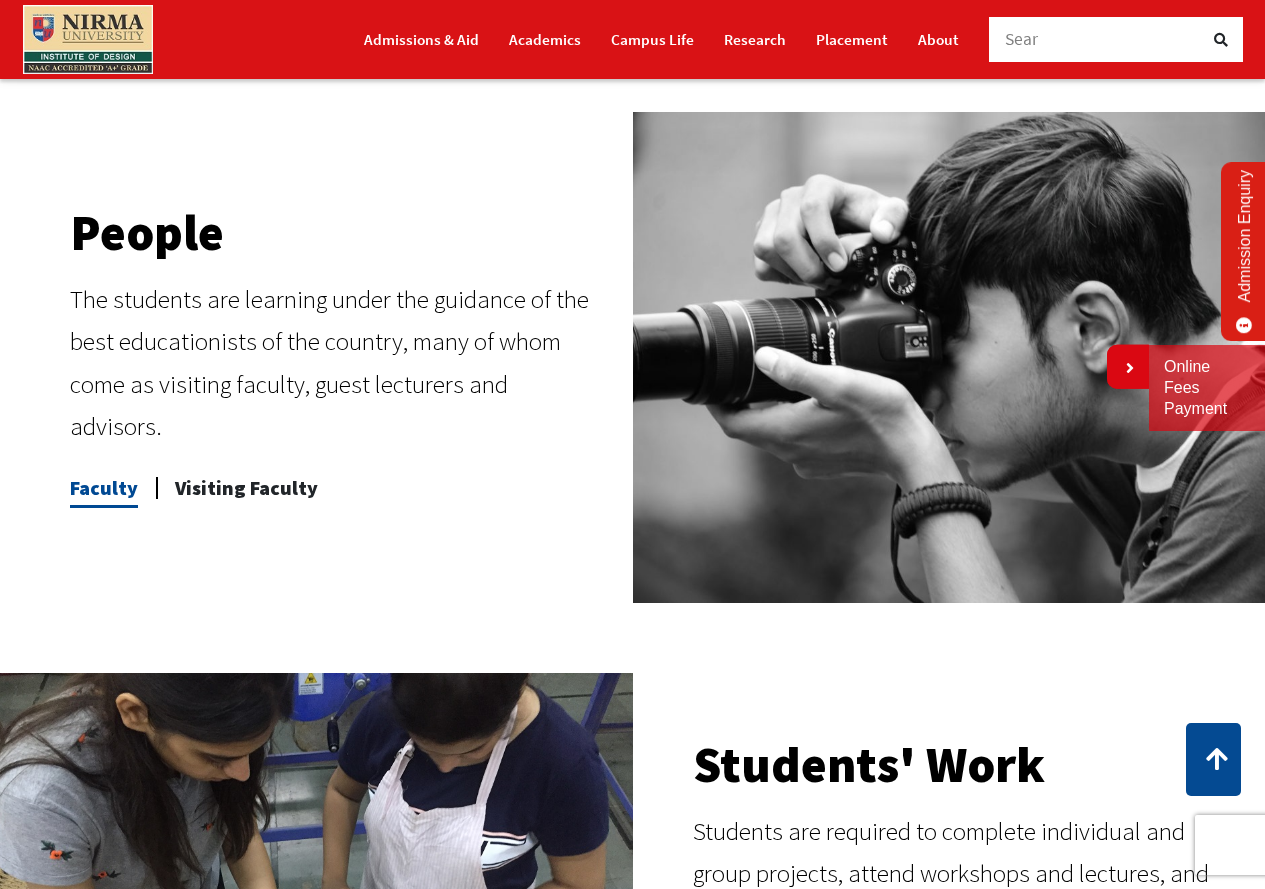 click on "Faculty" at bounding box center [104, 488] 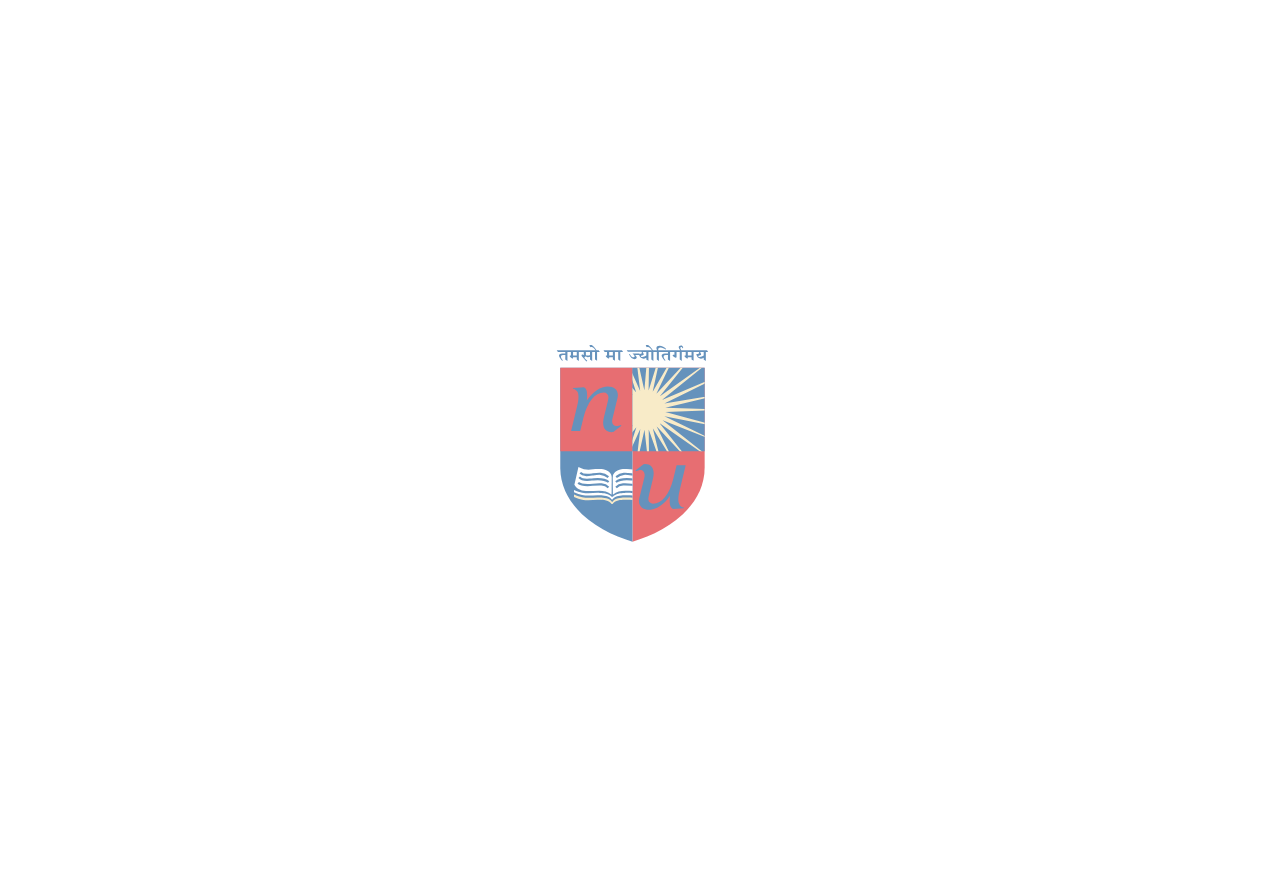 scroll, scrollTop: 0, scrollLeft: 0, axis: both 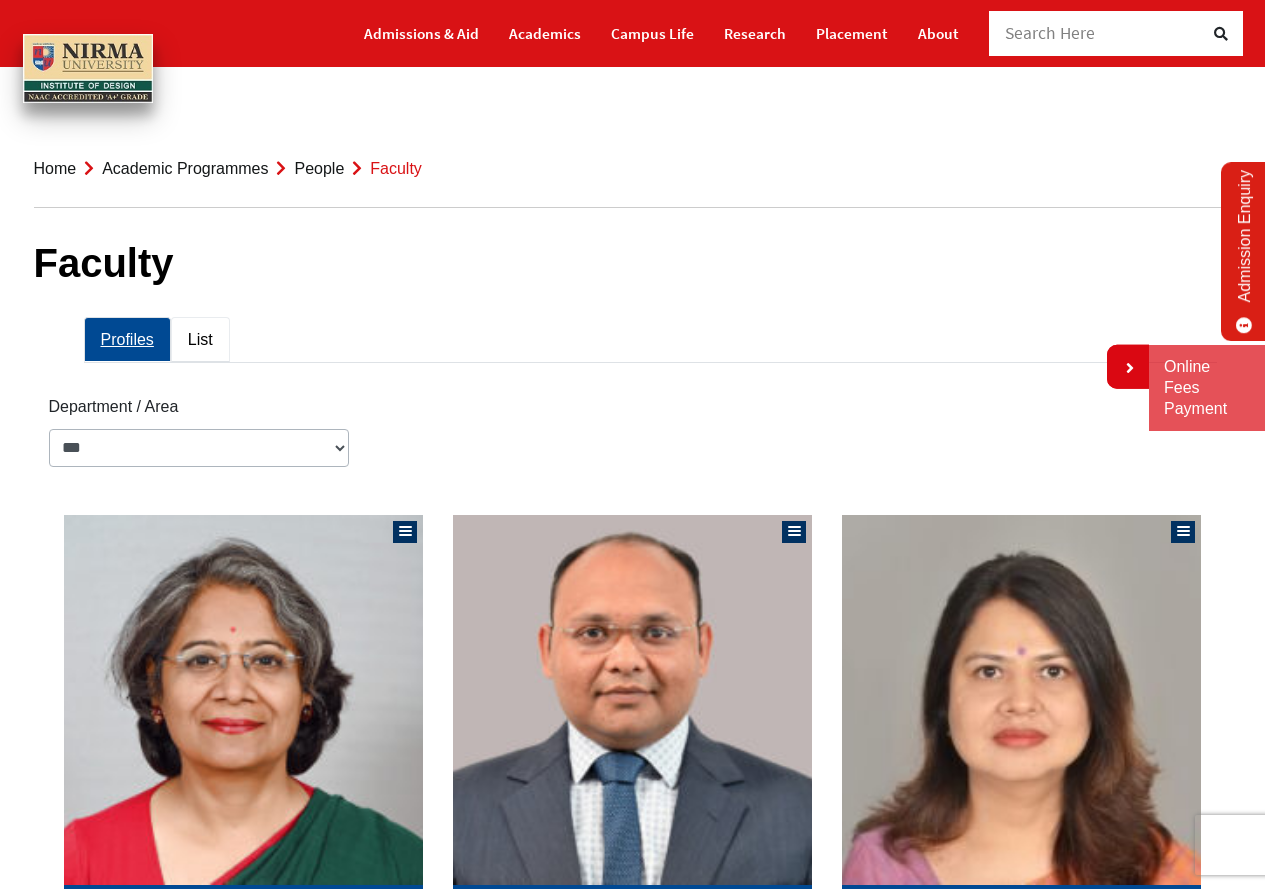click on "List" at bounding box center (200, 339) 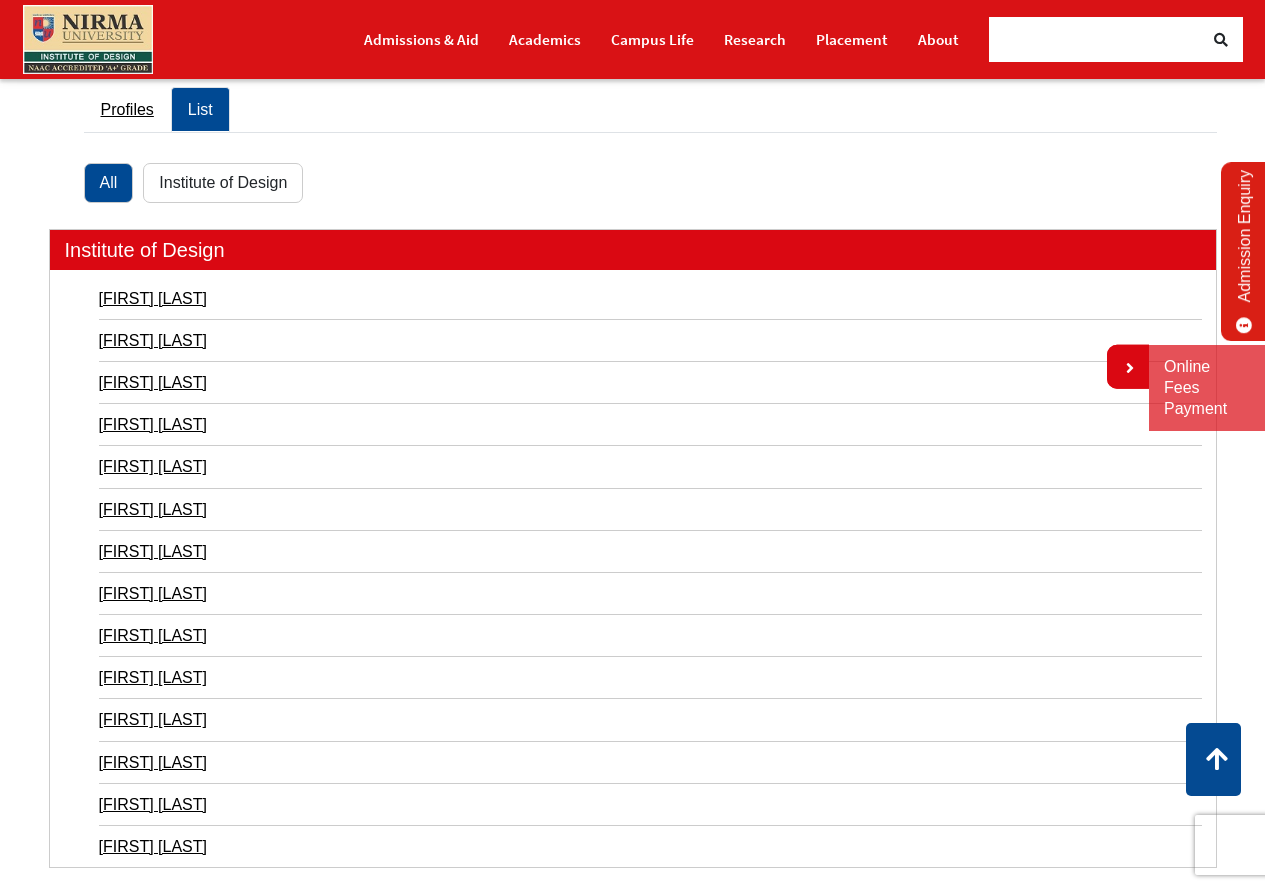 scroll, scrollTop: 167, scrollLeft: 0, axis: vertical 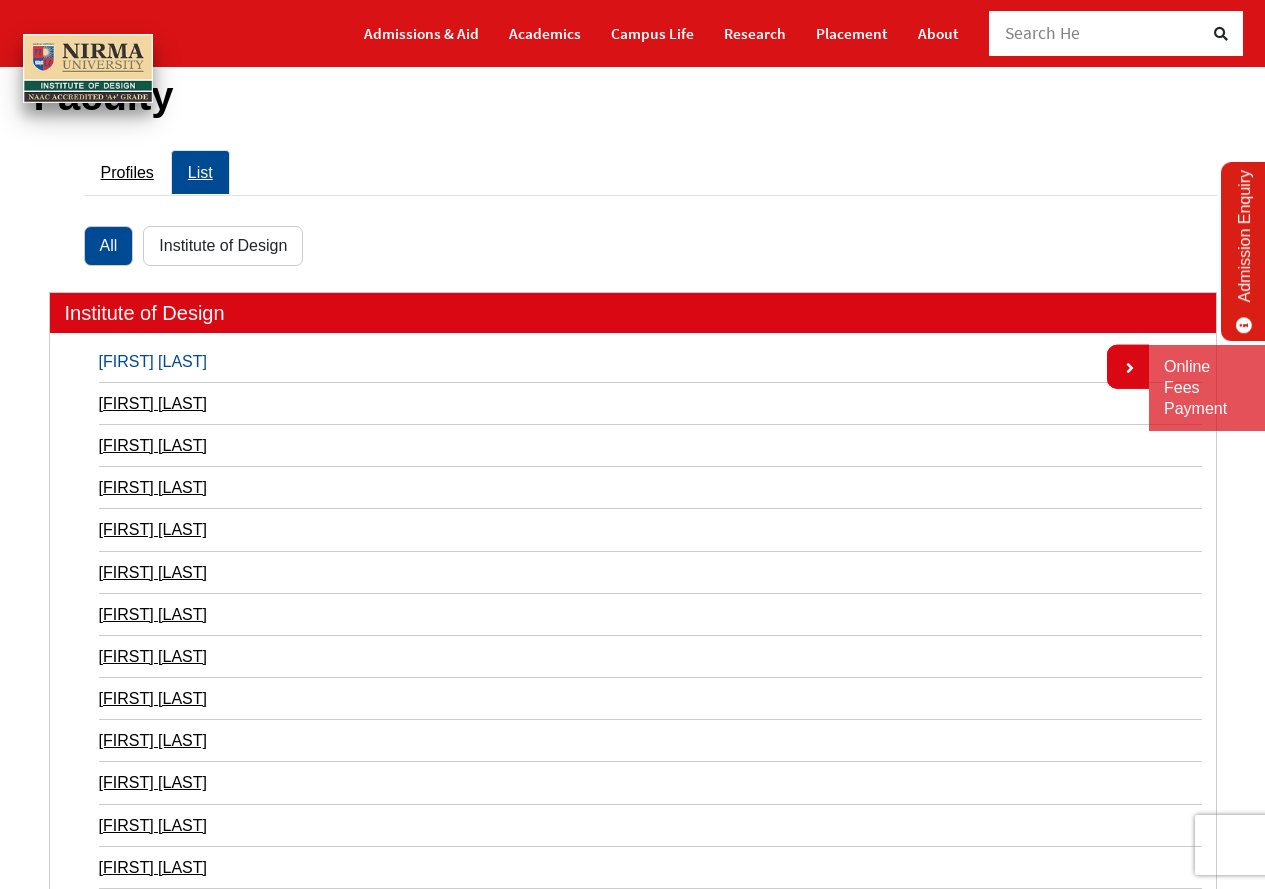 click on "Ajay Goyal" at bounding box center [650, 361] 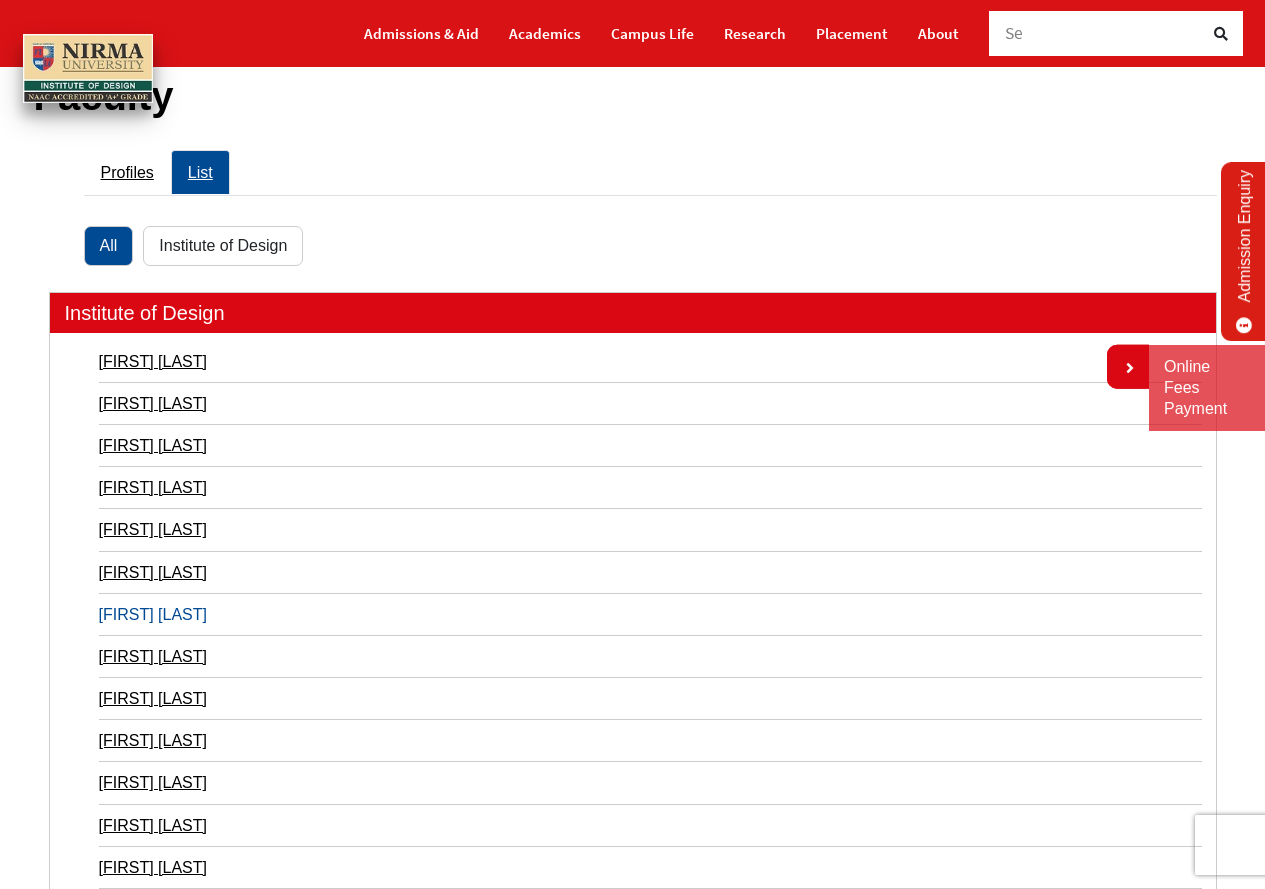 click on "Pradeep Sahu" at bounding box center (650, 614) 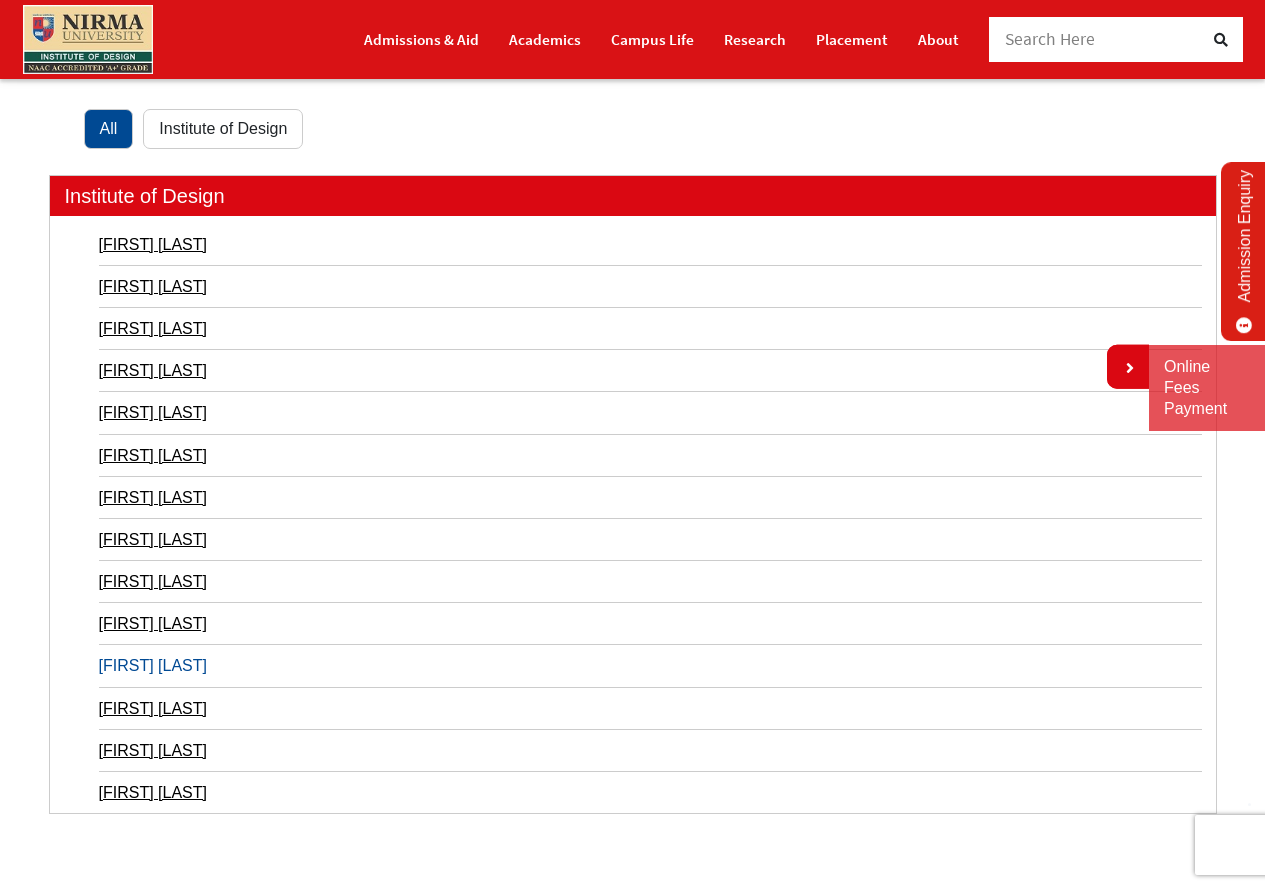 scroll, scrollTop: 333, scrollLeft: 0, axis: vertical 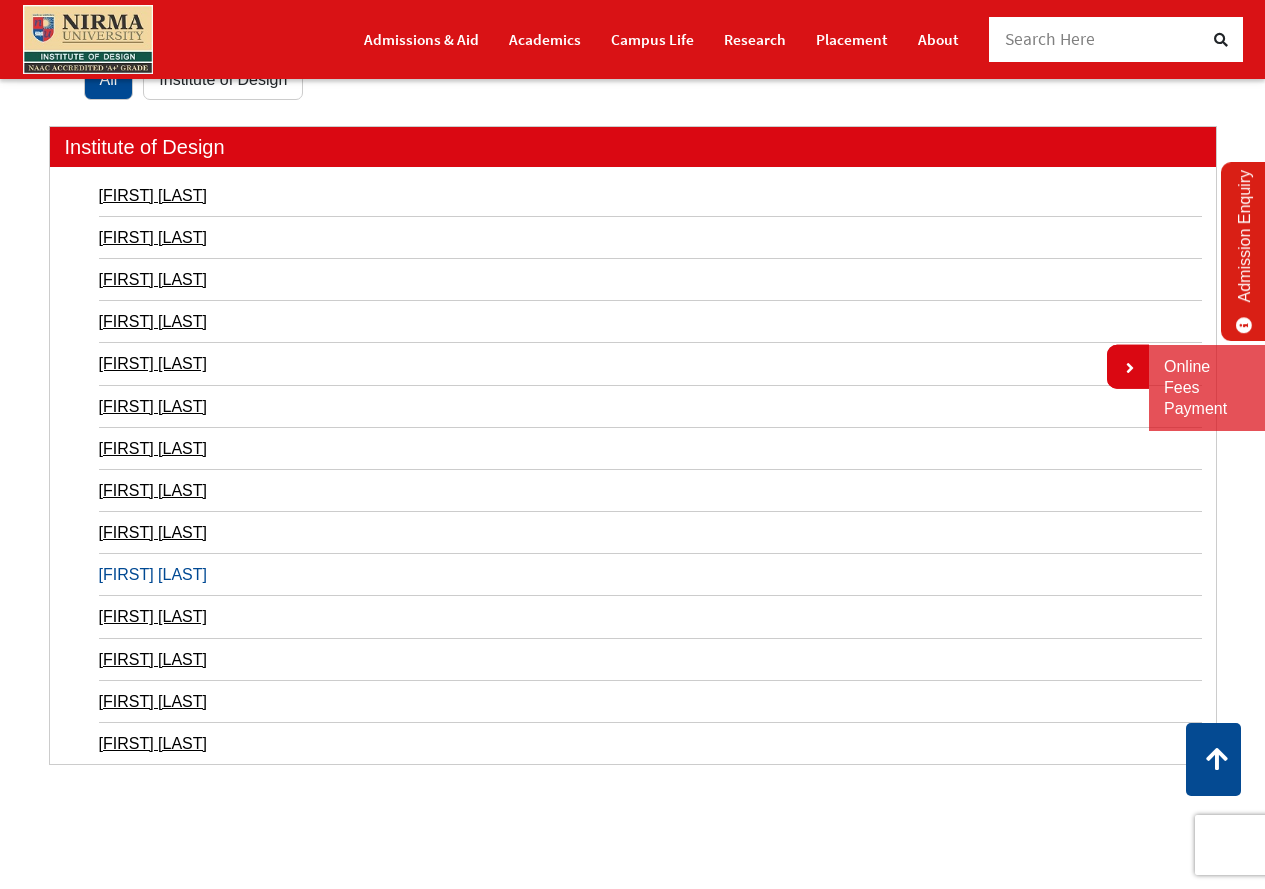 click on "Shree Kant" at bounding box center (650, 574) 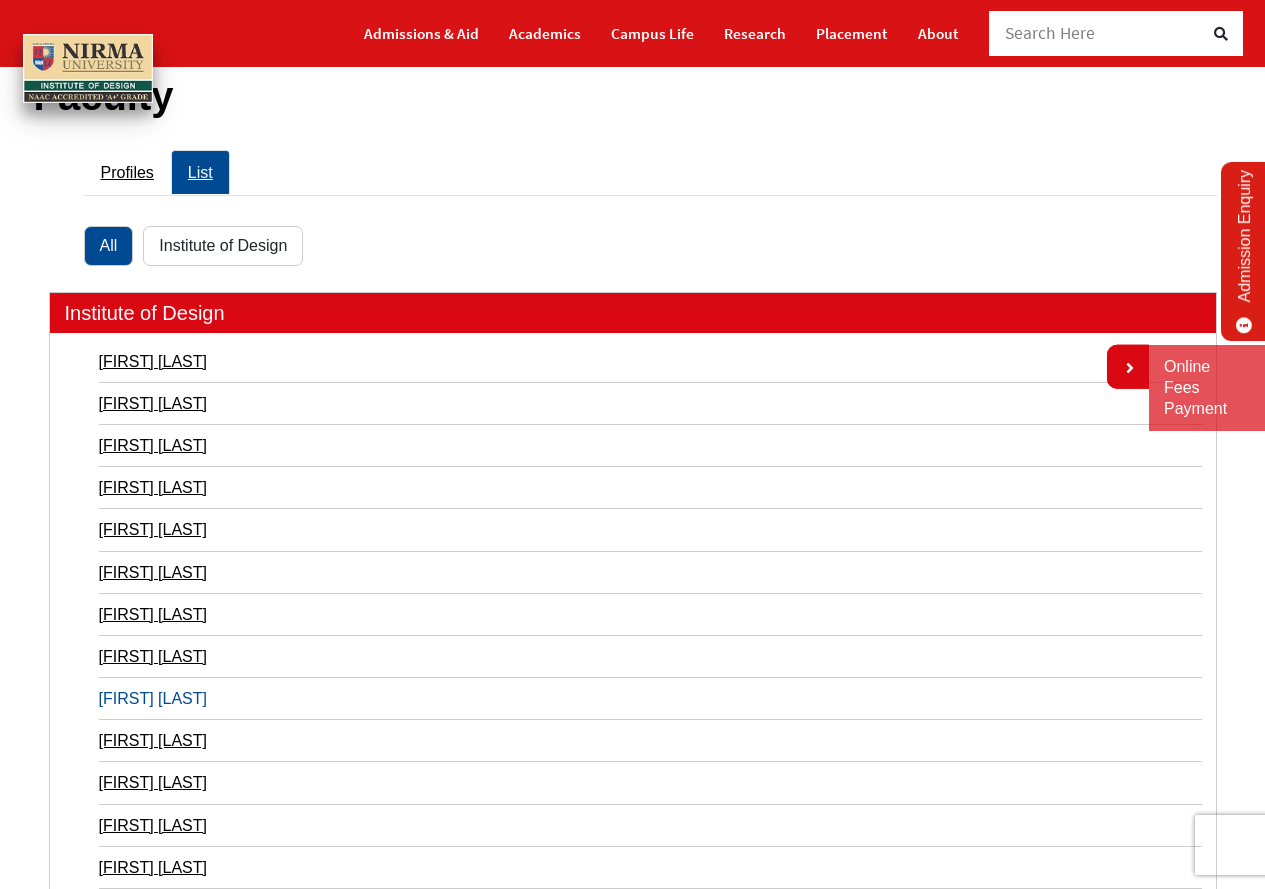 scroll, scrollTop: 0, scrollLeft: 0, axis: both 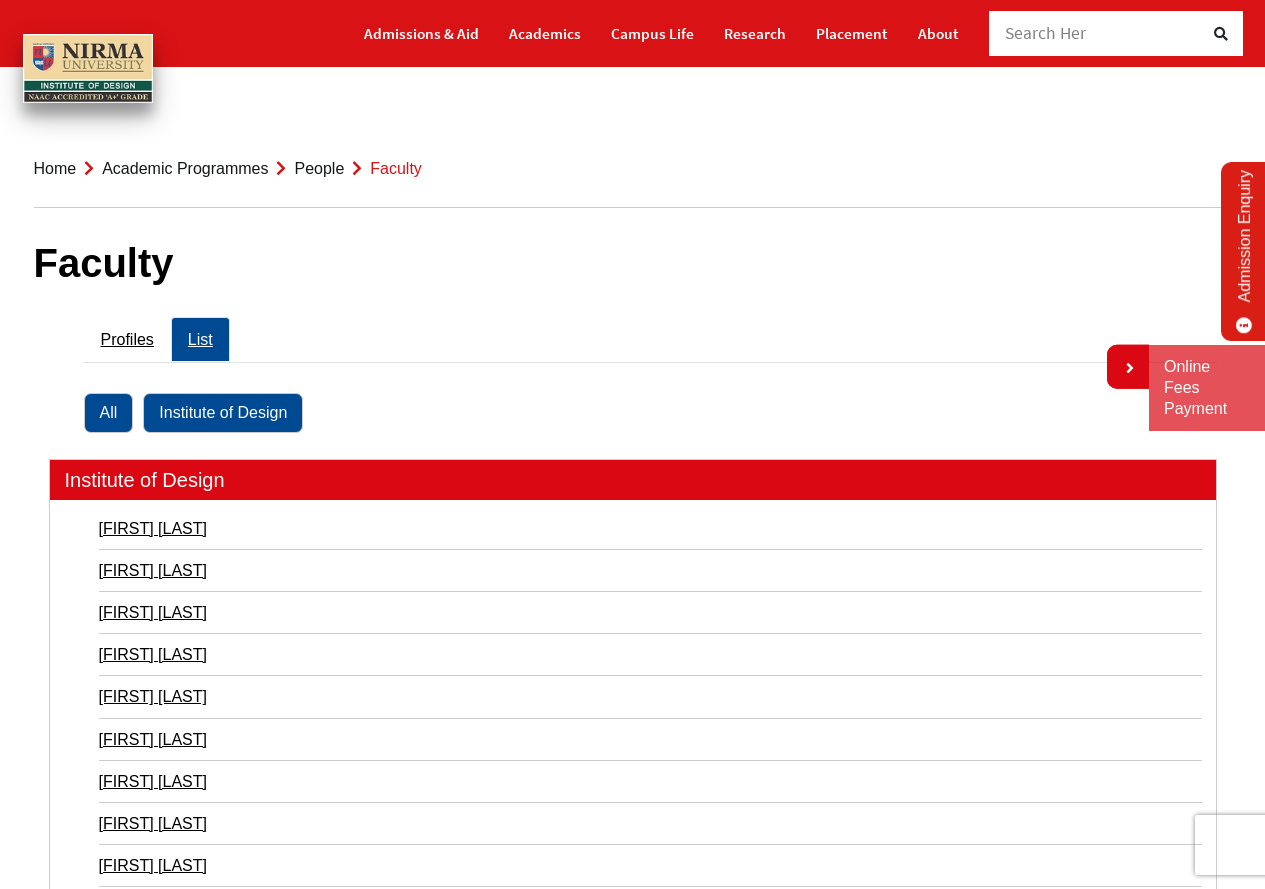 click on "Institute of Design" at bounding box center (223, 412) 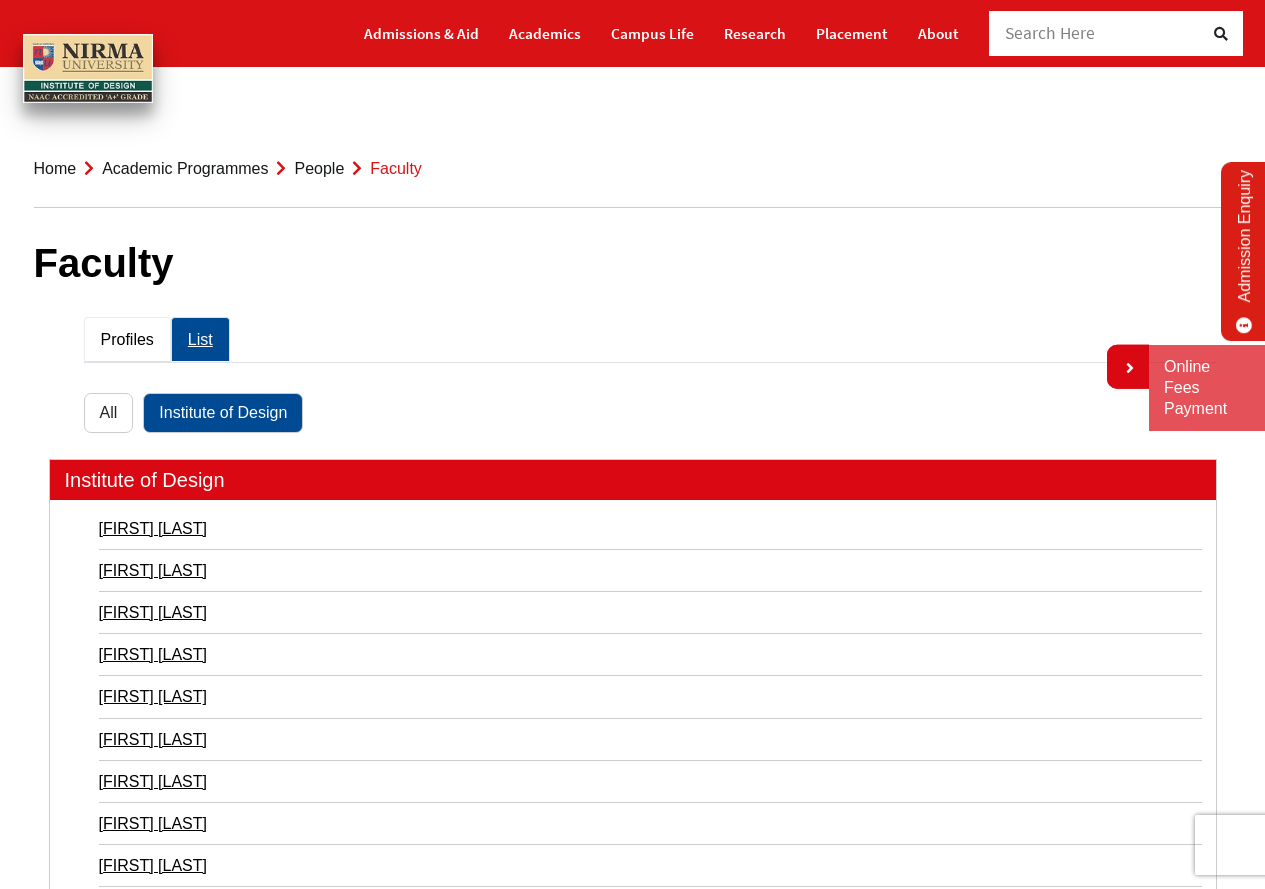 click on "Profiles" at bounding box center (127, 339) 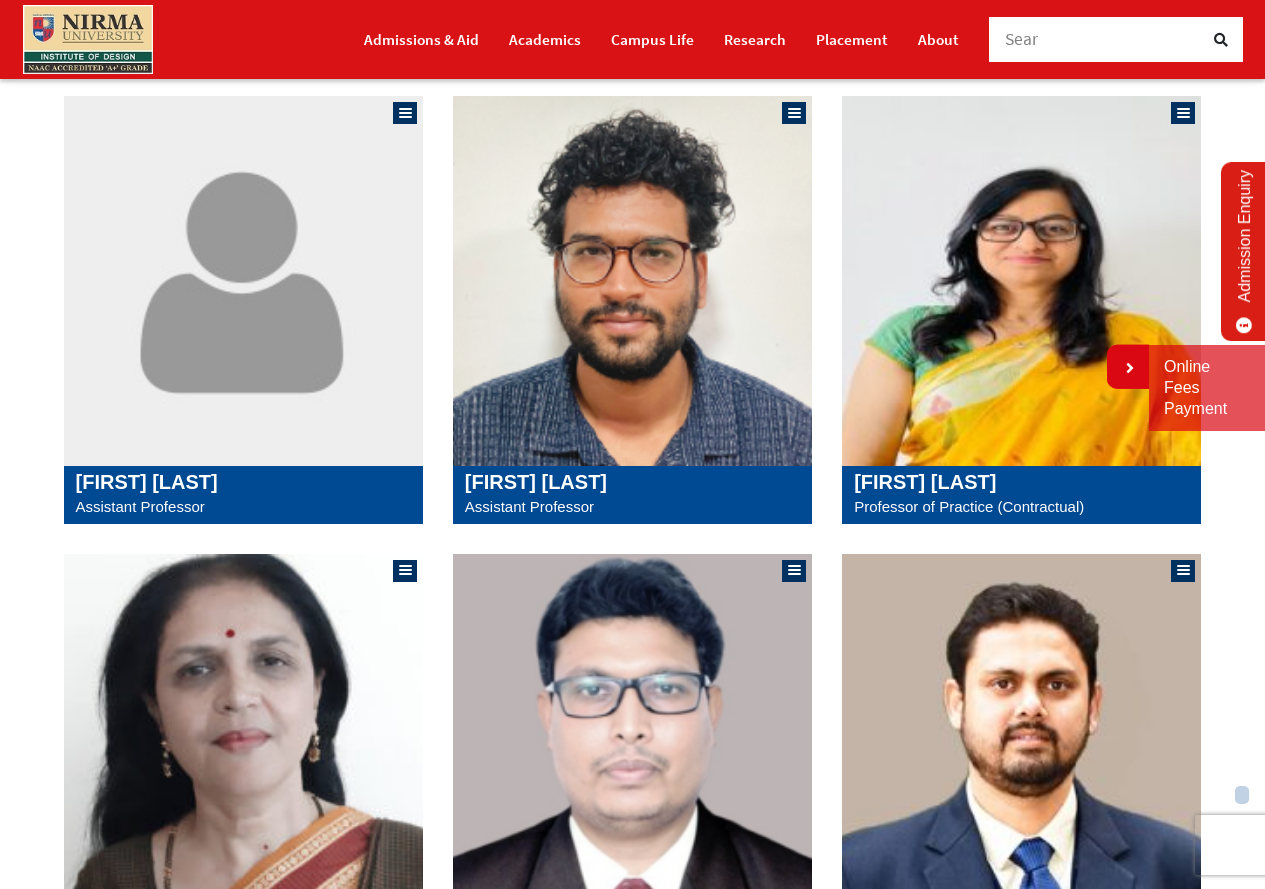 scroll, scrollTop: 1000, scrollLeft: 0, axis: vertical 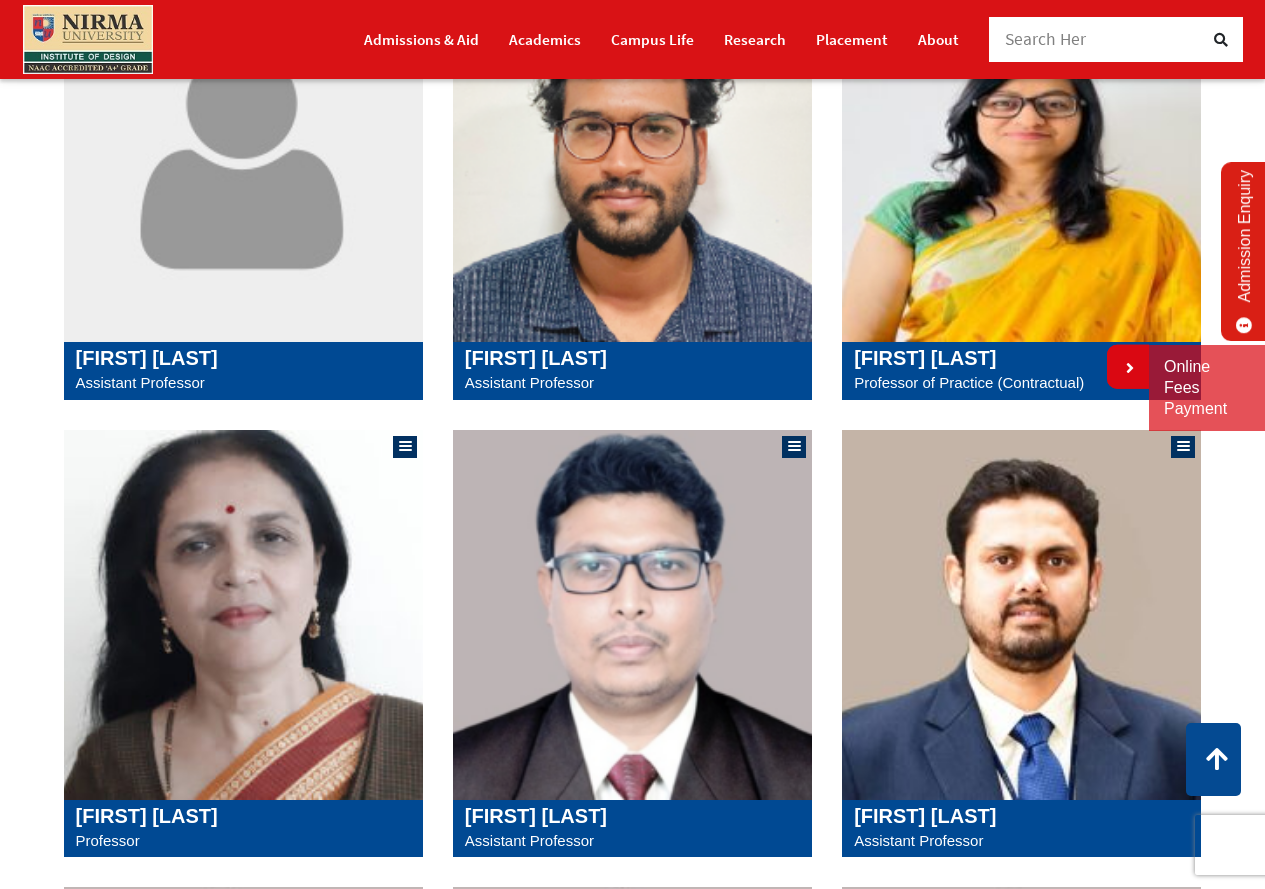 click at bounding box center (632, 157) 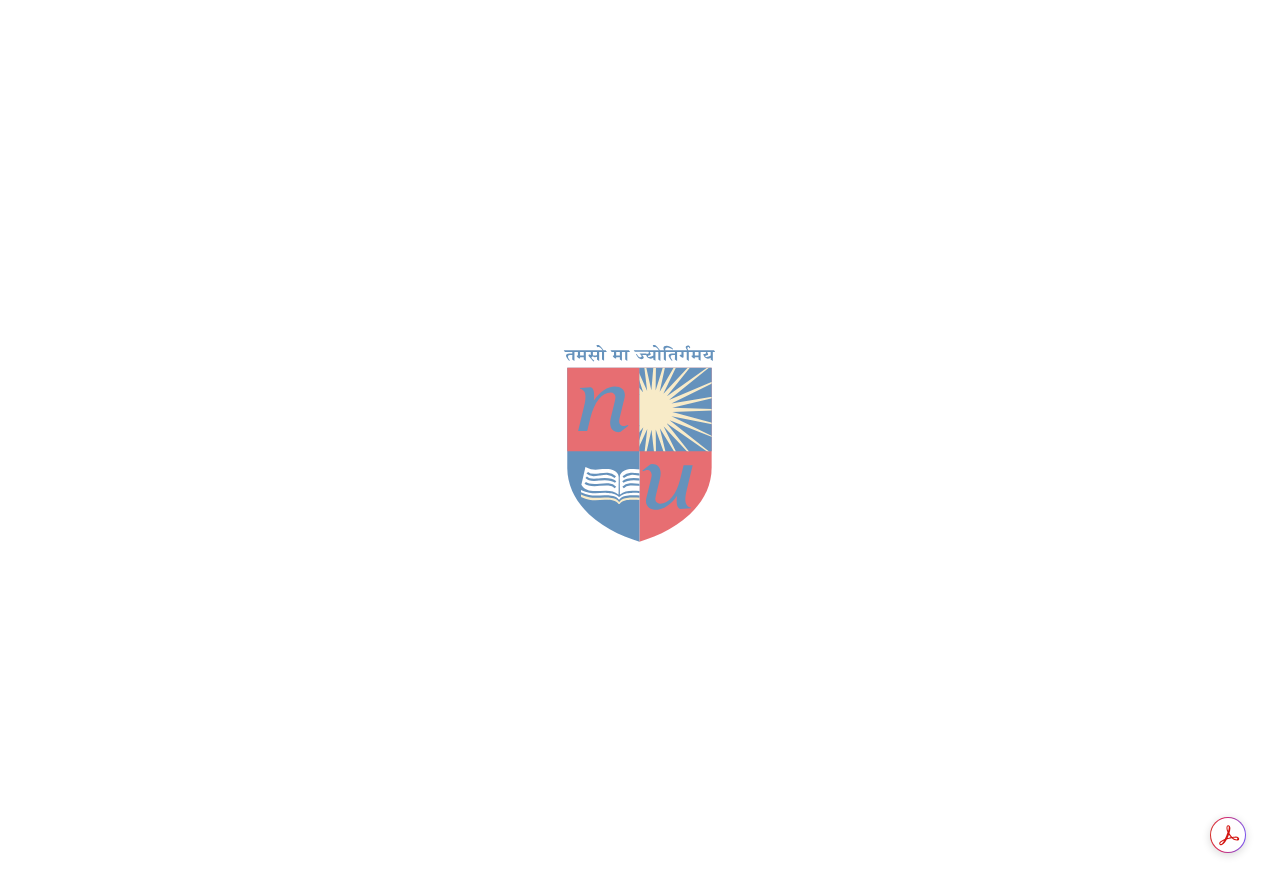 scroll, scrollTop: 0, scrollLeft: 0, axis: both 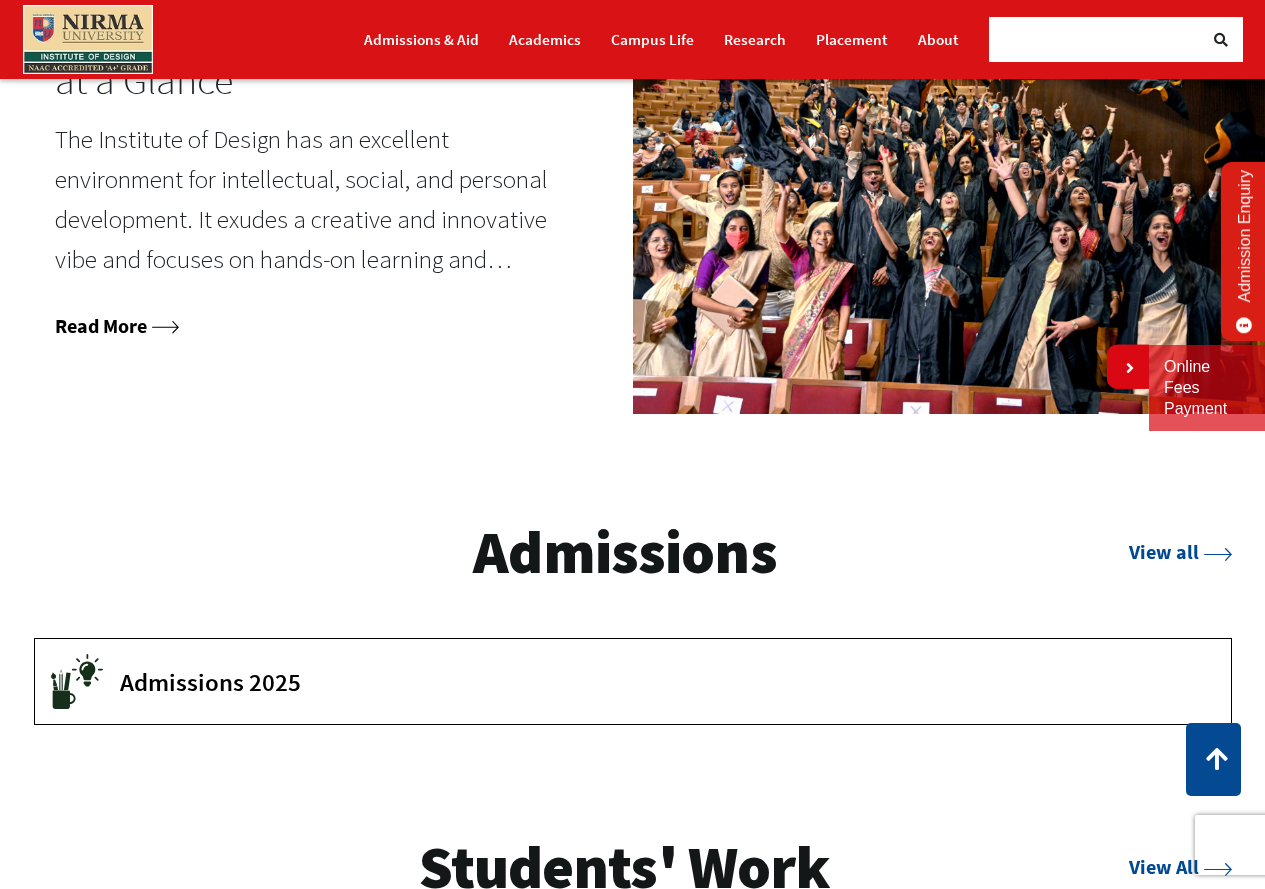 click on "Read More" at bounding box center [117, 325] 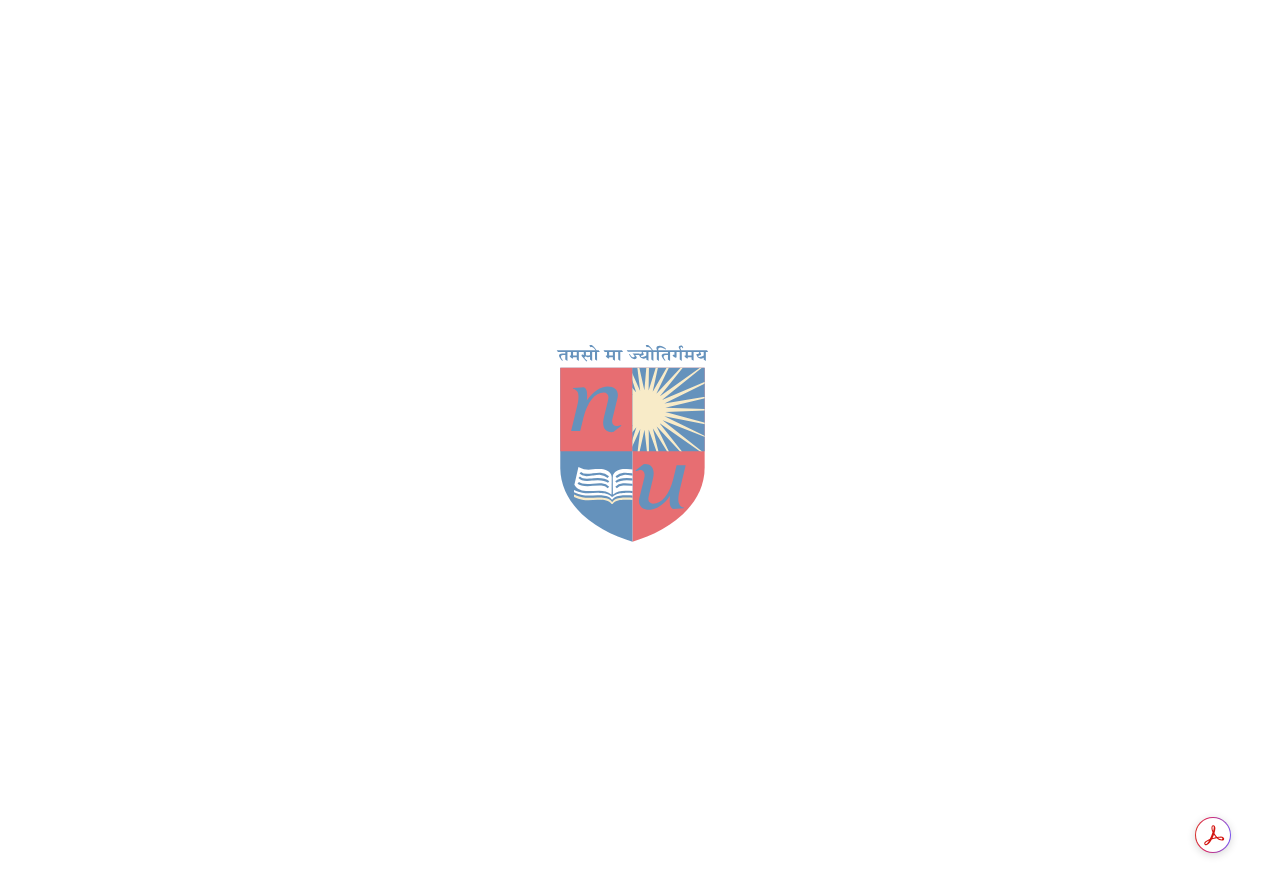 scroll, scrollTop: 0, scrollLeft: 0, axis: both 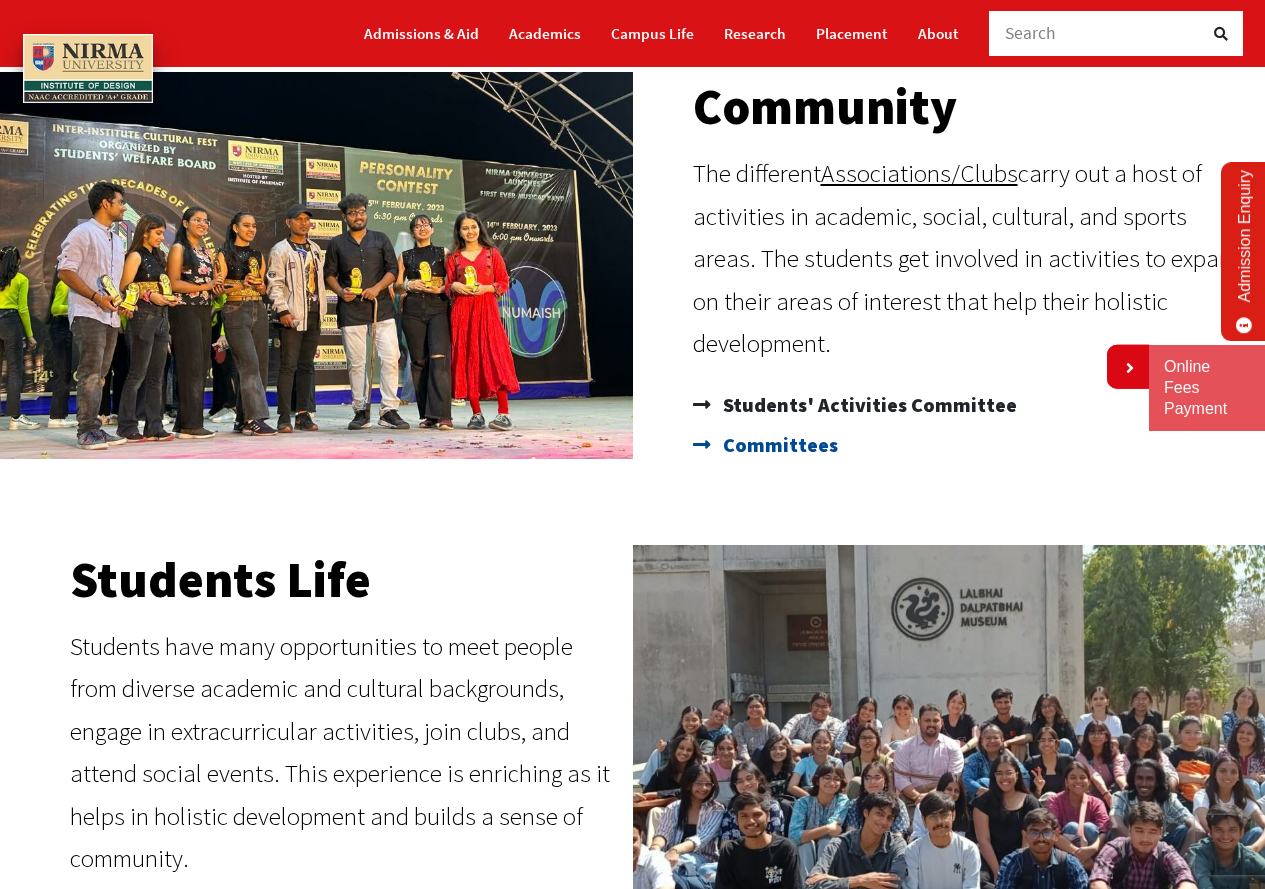 click on "Committees" at bounding box center [778, 445] 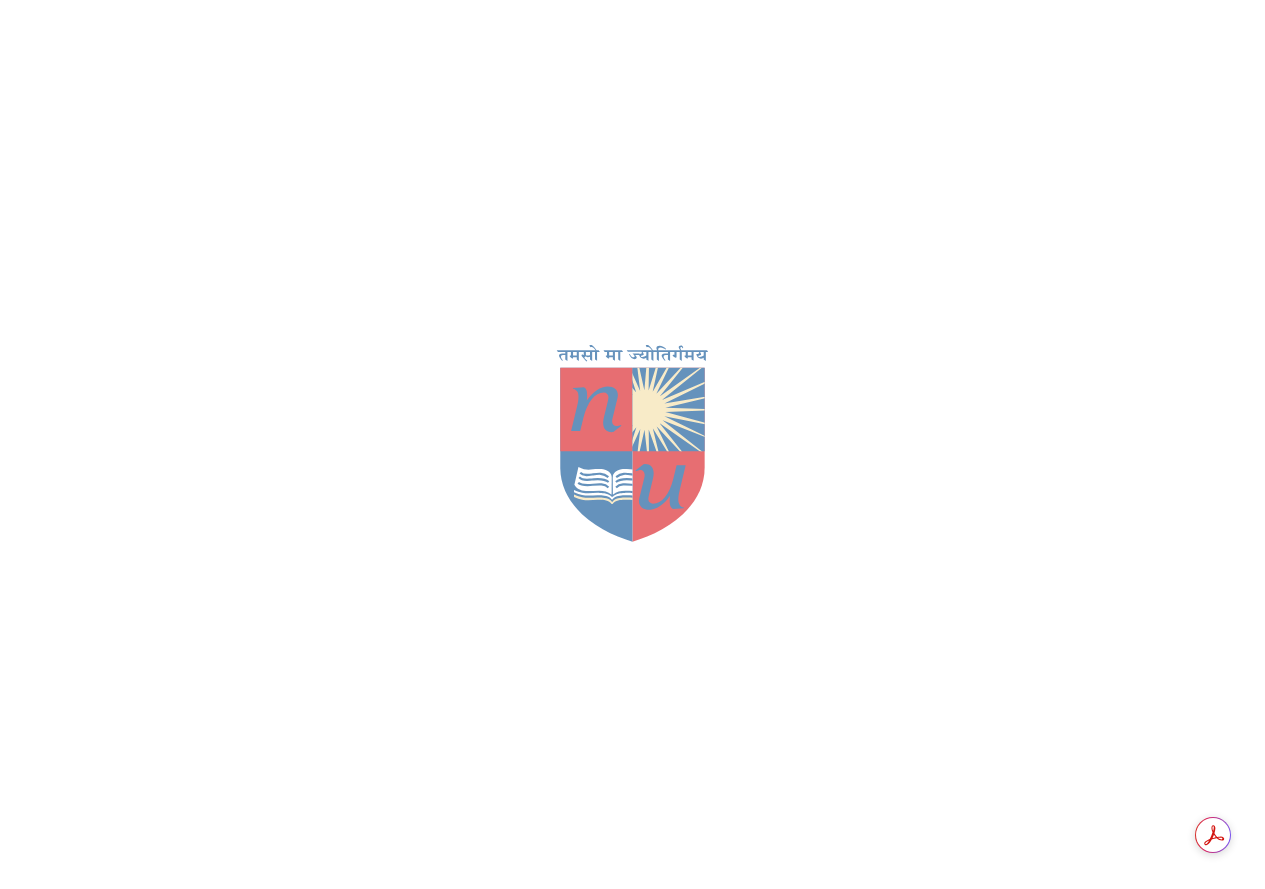 scroll, scrollTop: 0, scrollLeft: 0, axis: both 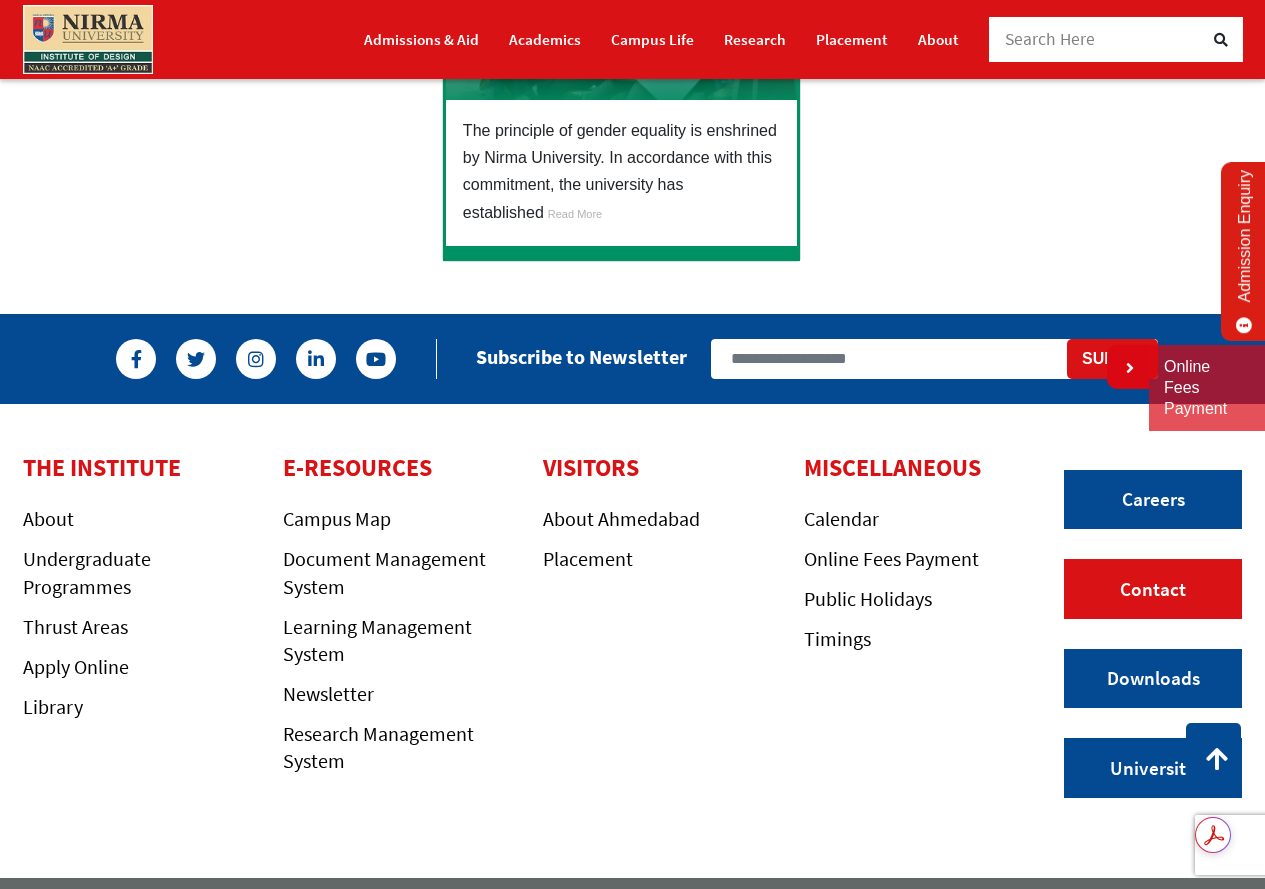 click on "Contact" at bounding box center [1153, 589] 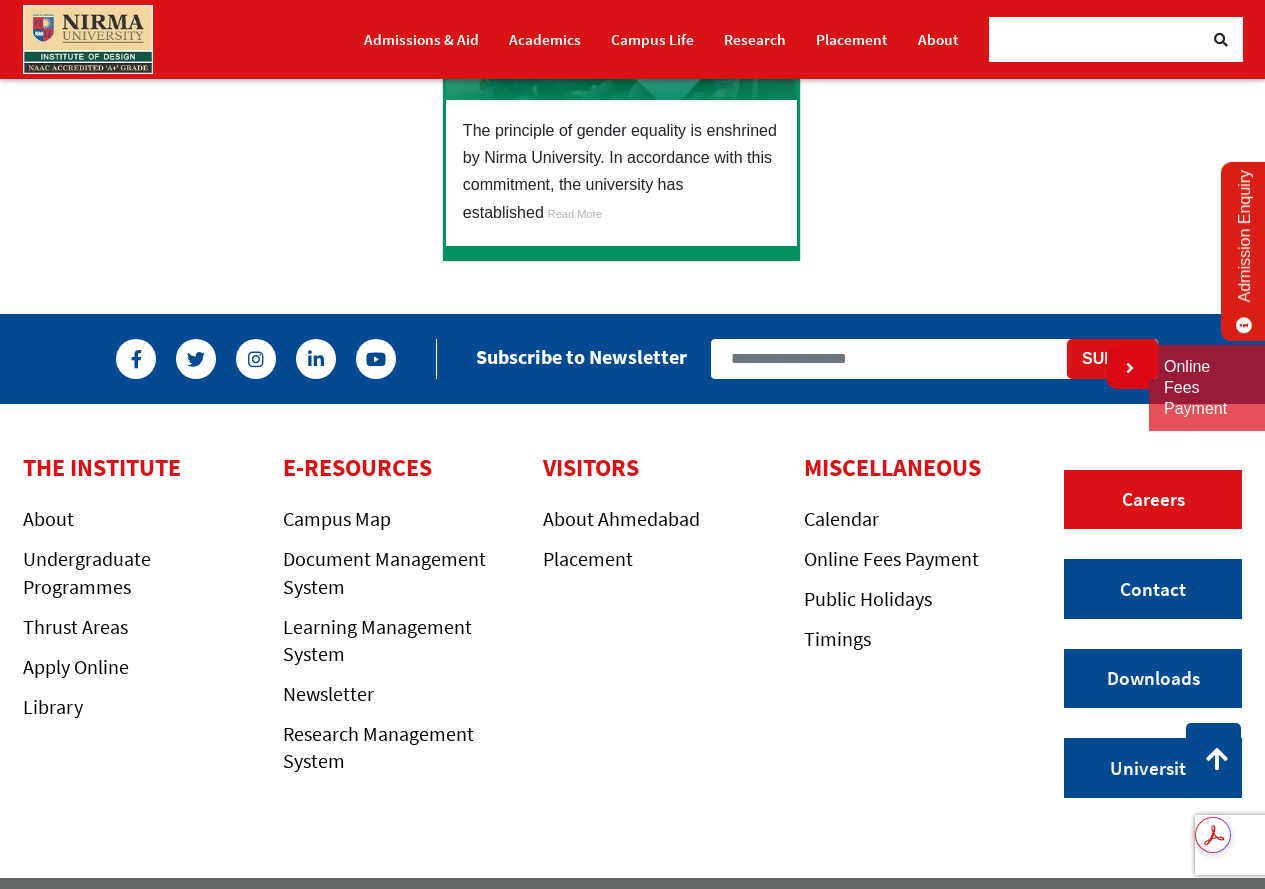 click on "Careers" at bounding box center (1153, 500) 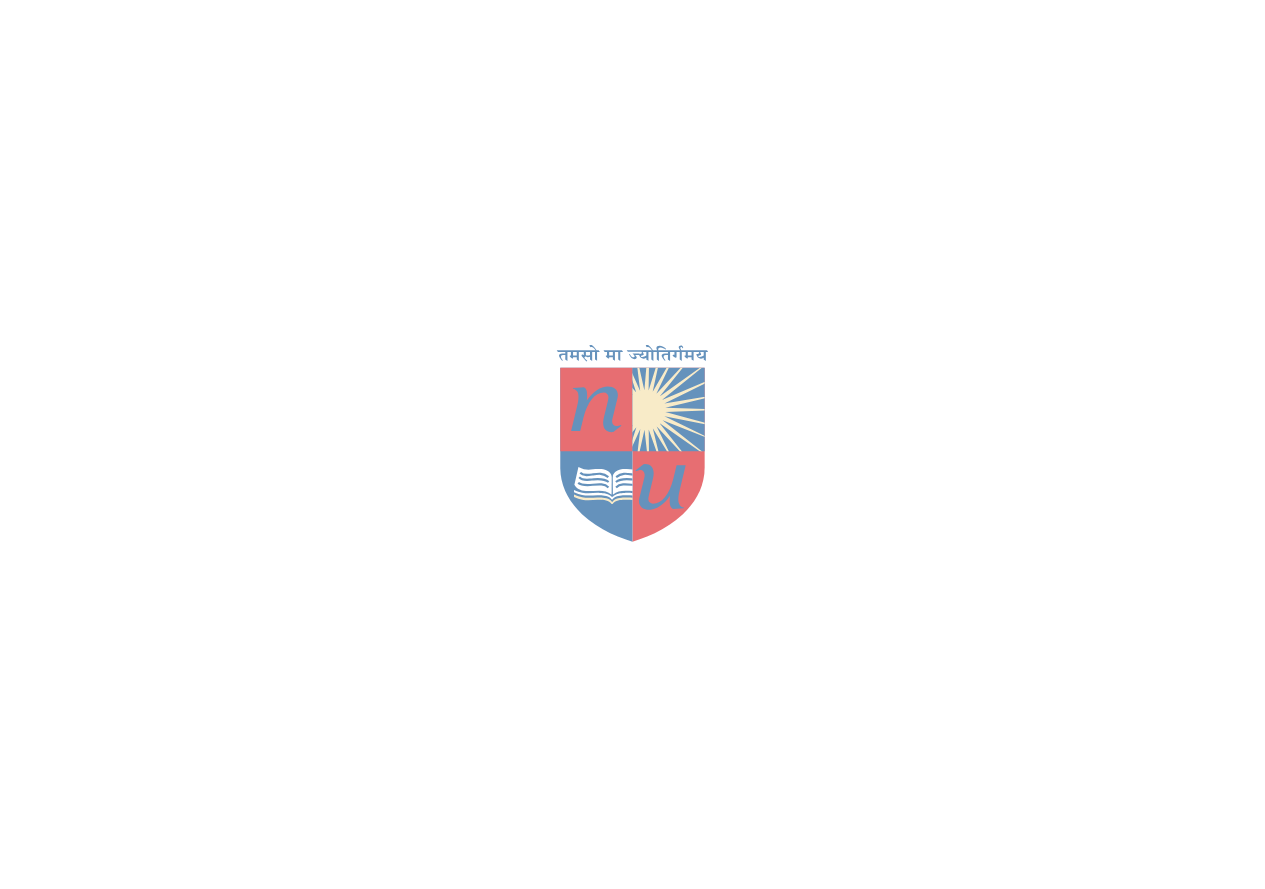 scroll, scrollTop: 0, scrollLeft: 0, axis: both 